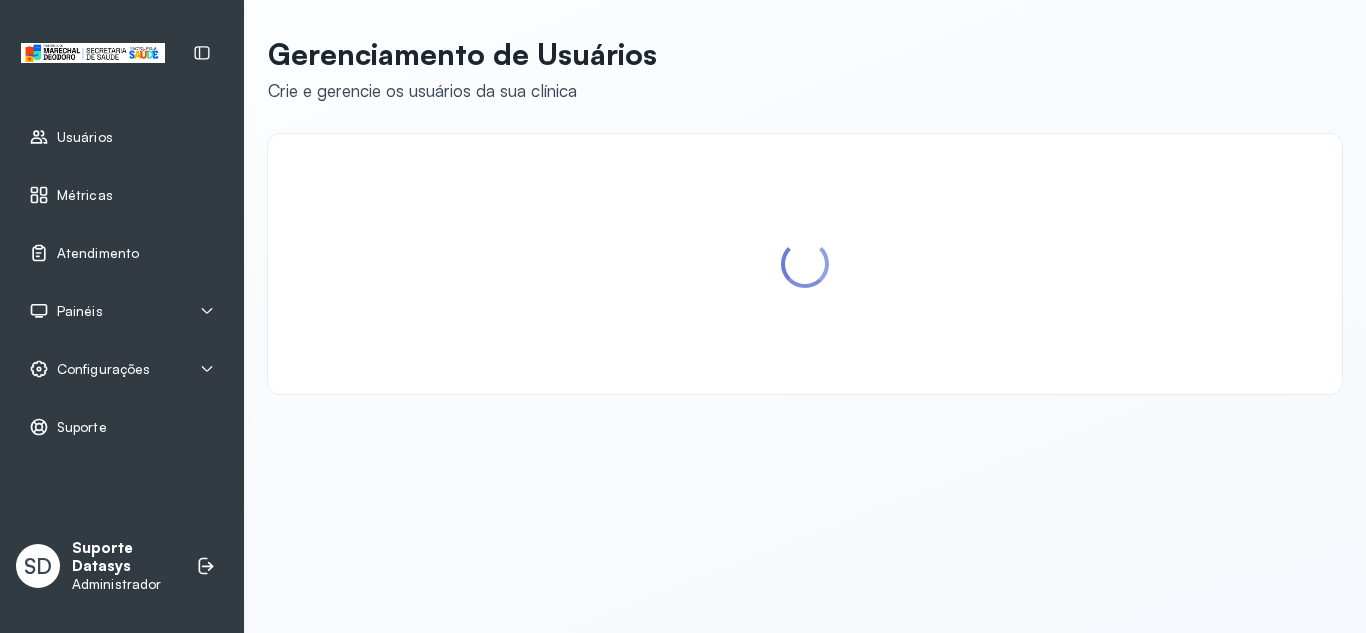scroll, scrollTop: 0, scrollLeft: 0, axis: both 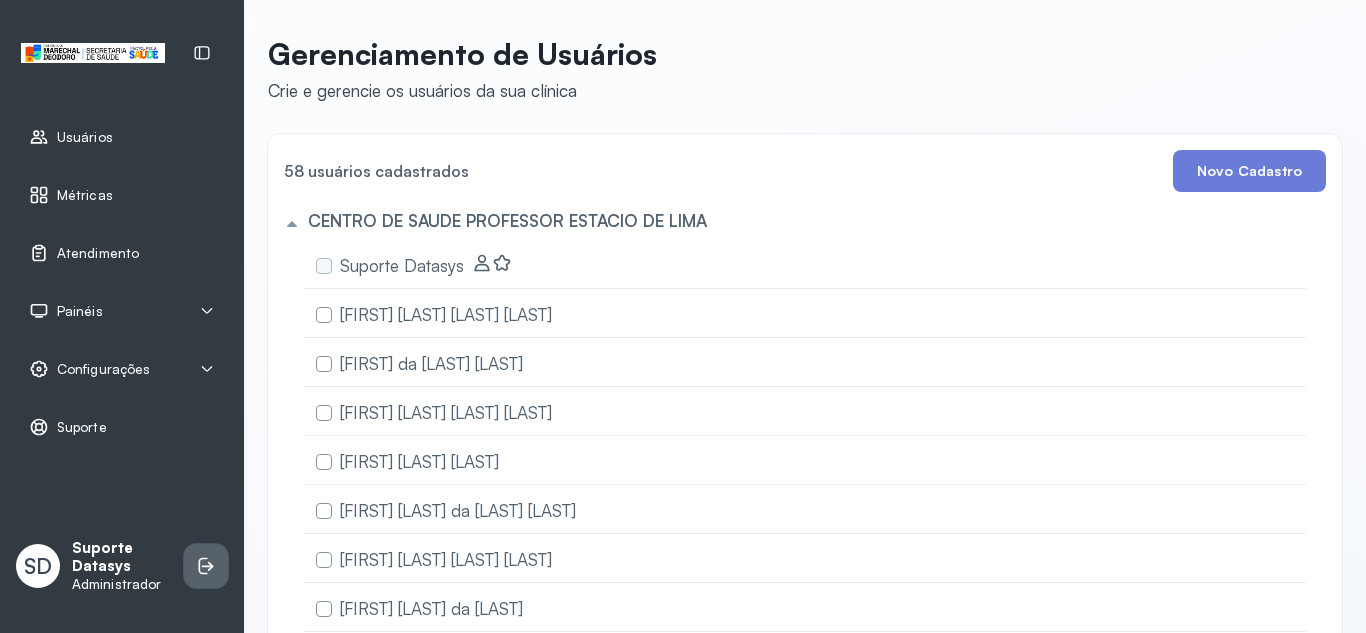 click at bounding box center (206, 566) 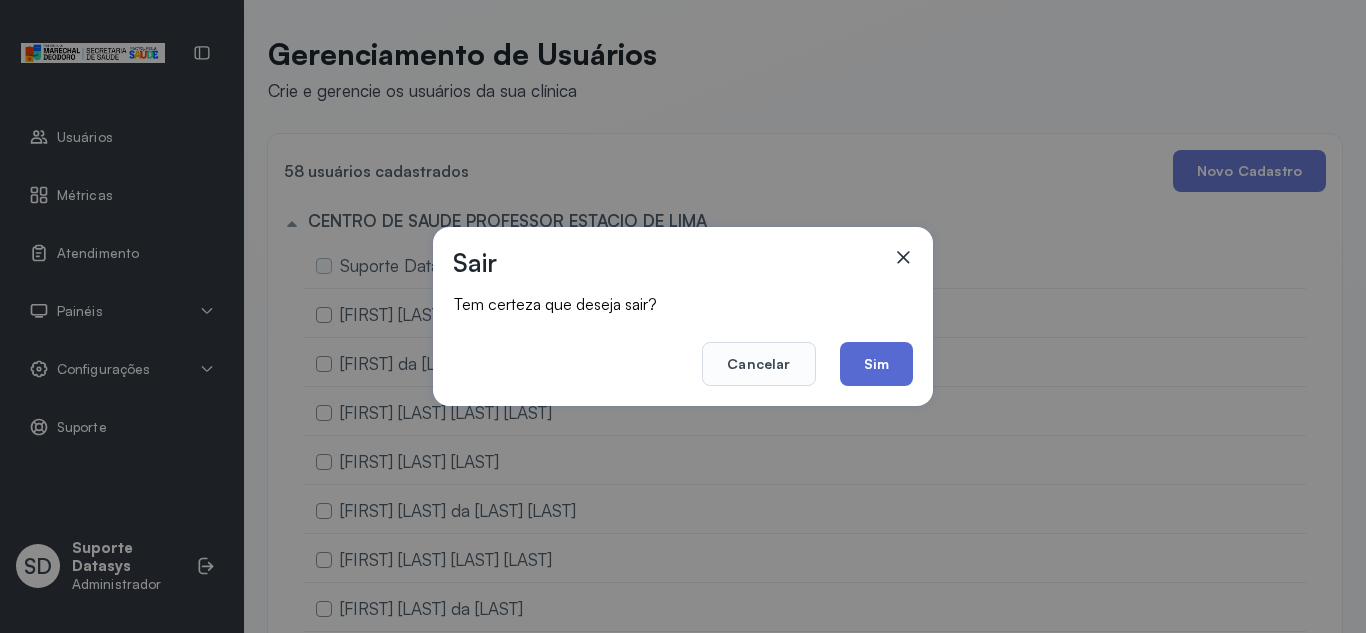 click on "Sim" 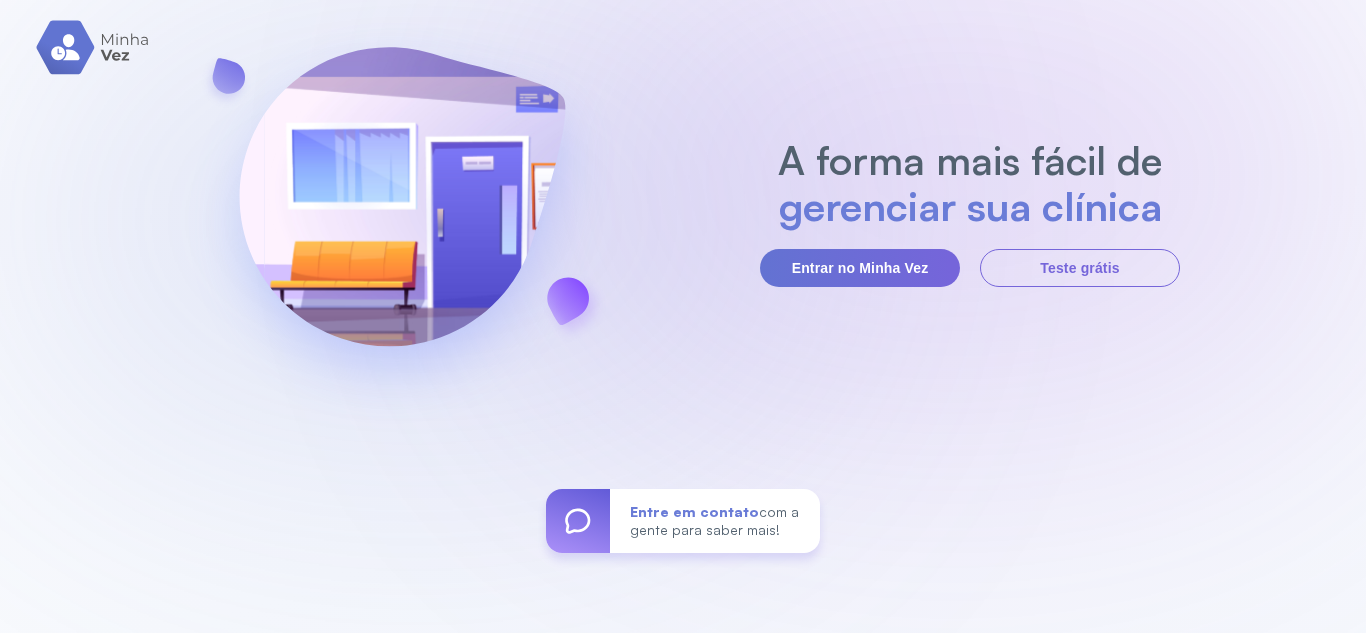 scroll, scrollTop: 0, scrollLeft: 0, axis: both 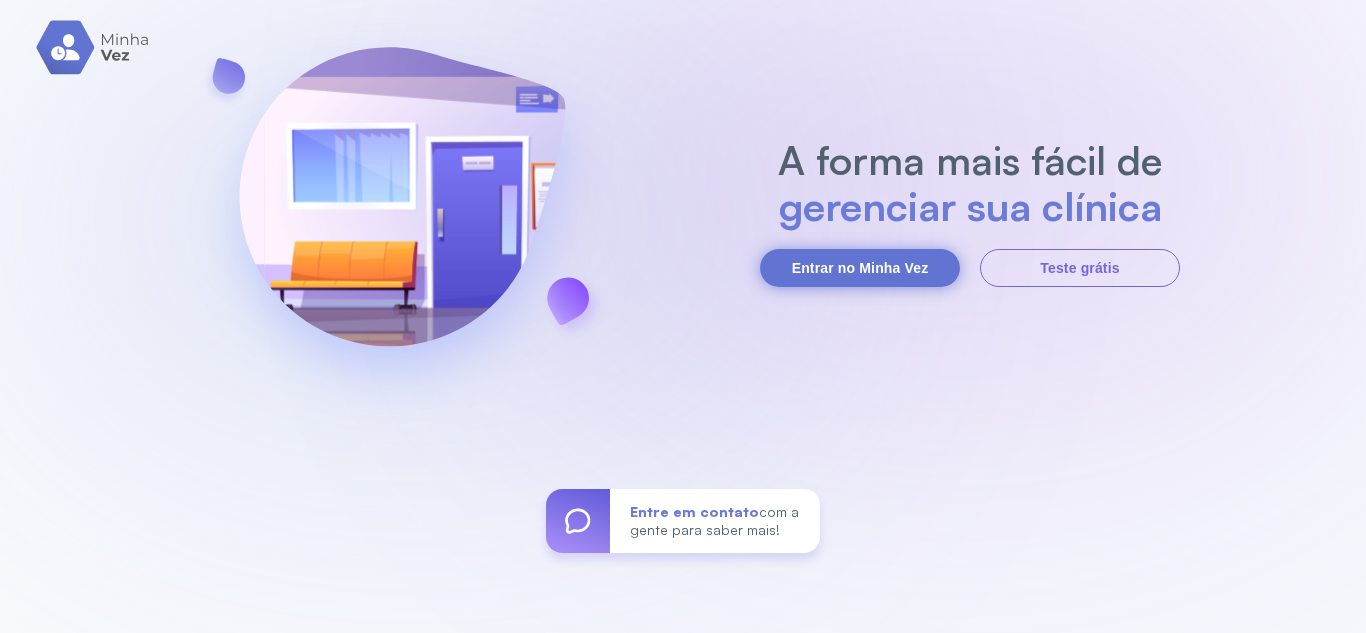 click on "Entrar no Minha Vez" at bounding box center [860, 268] 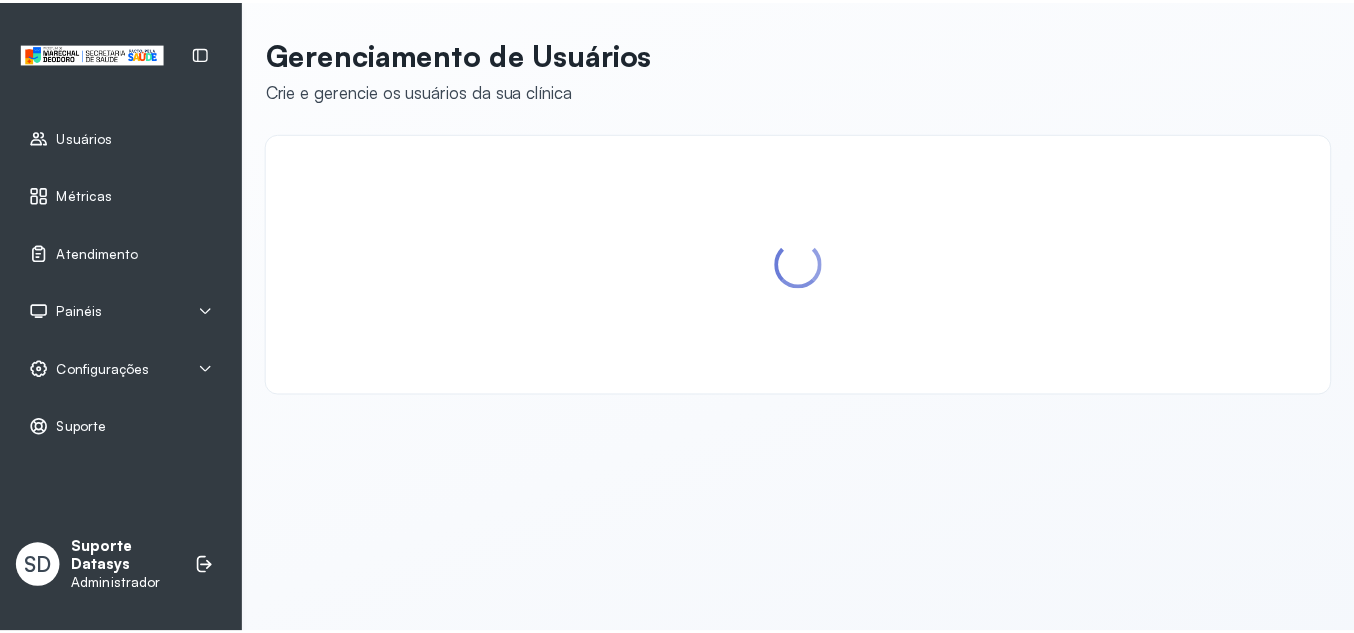 scroll, scrollTop: 0, scrollLeft: 0, axis: both 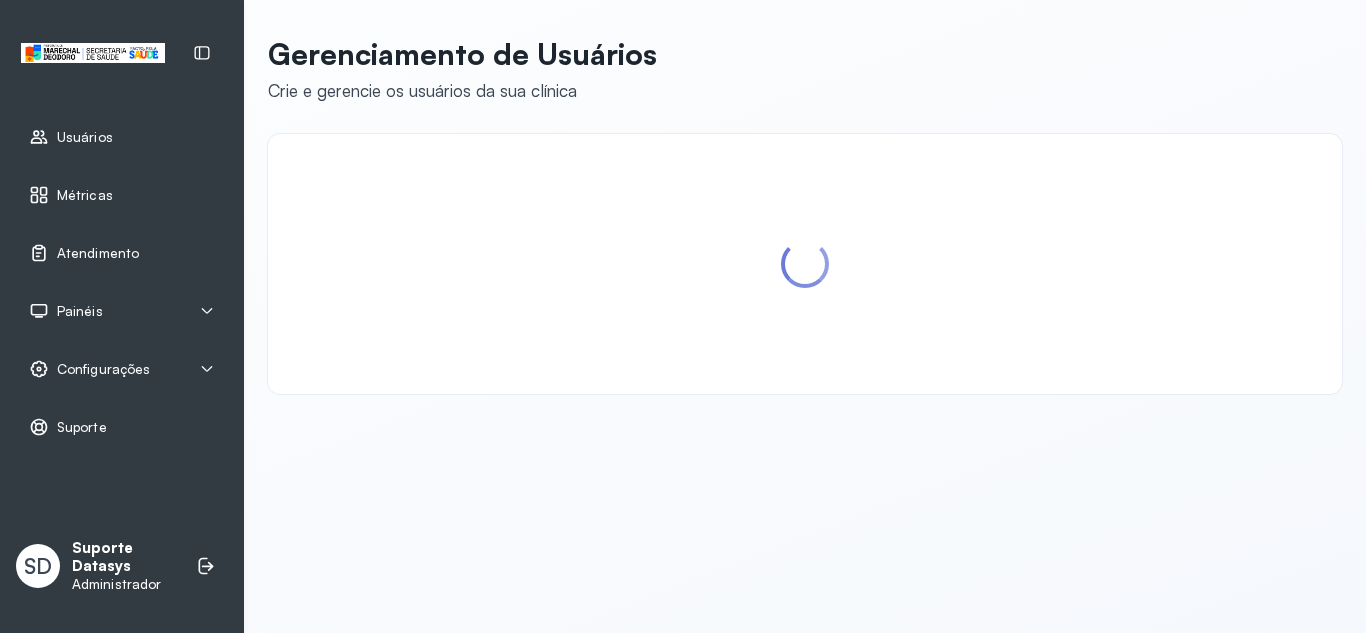 click on "Painéis" at bounding box center [122, 311] 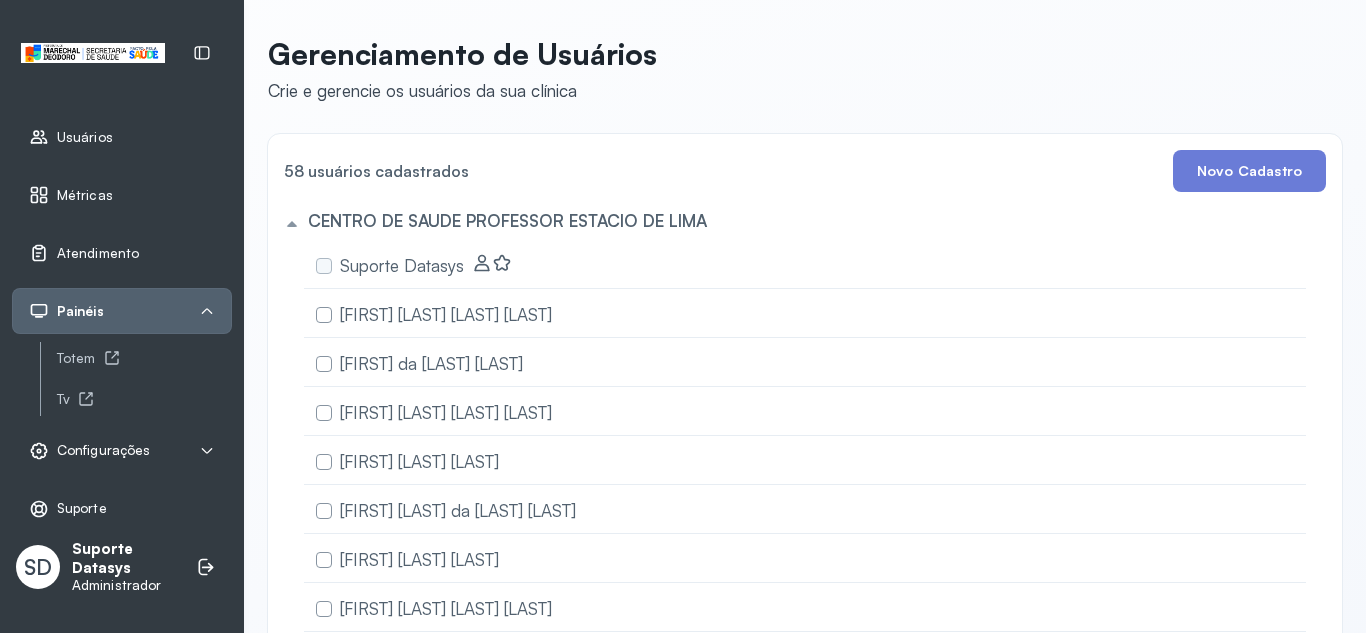 click on "Configurações" at bounding box center (103, 450) 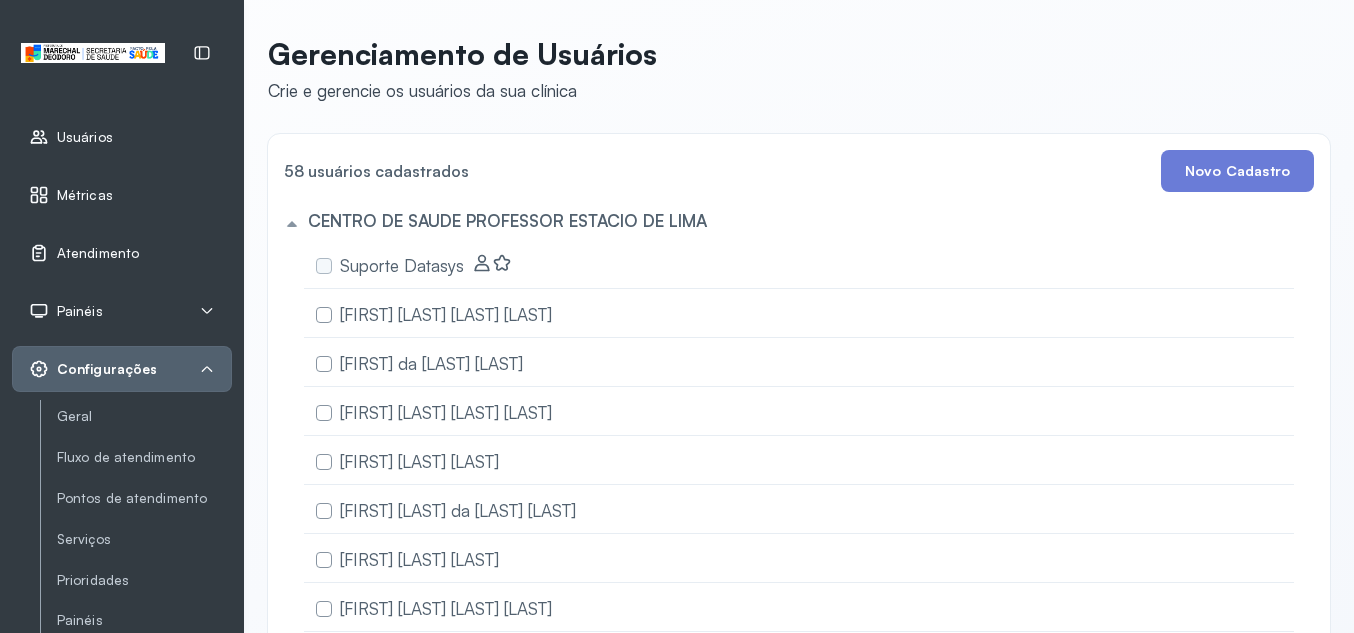 scroll, scrollTop: 100, scrollLeft: 0, axis: vertical 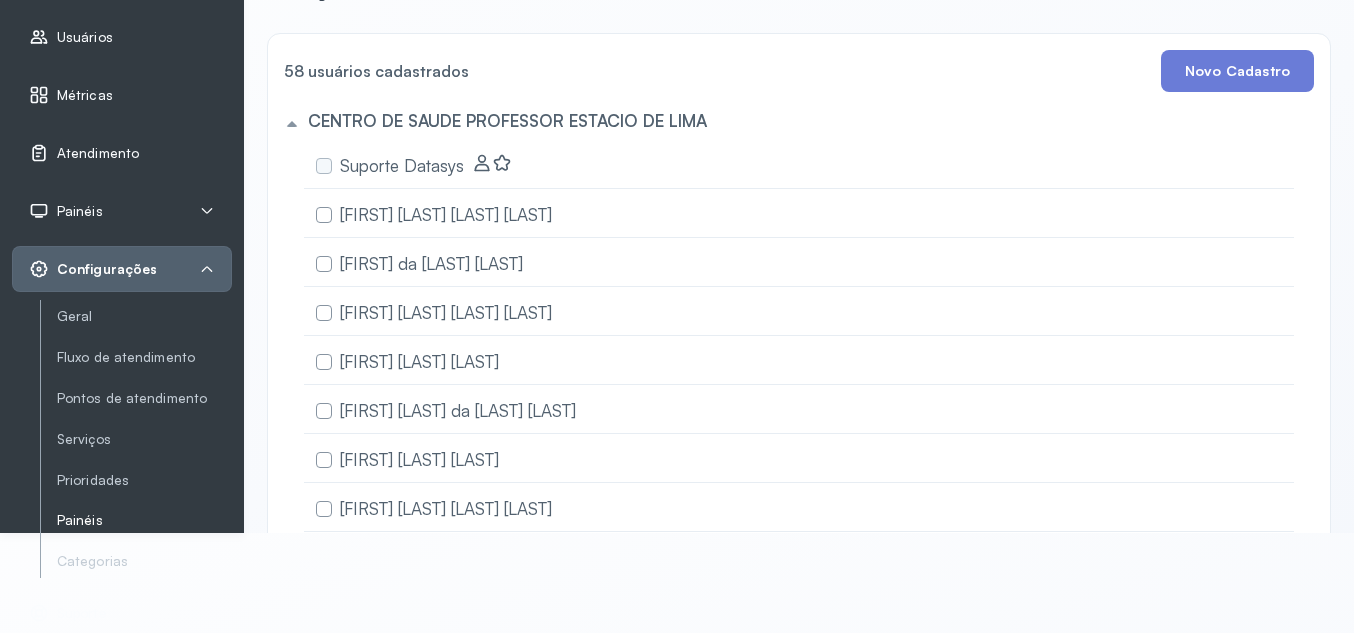 click on "Painéis" 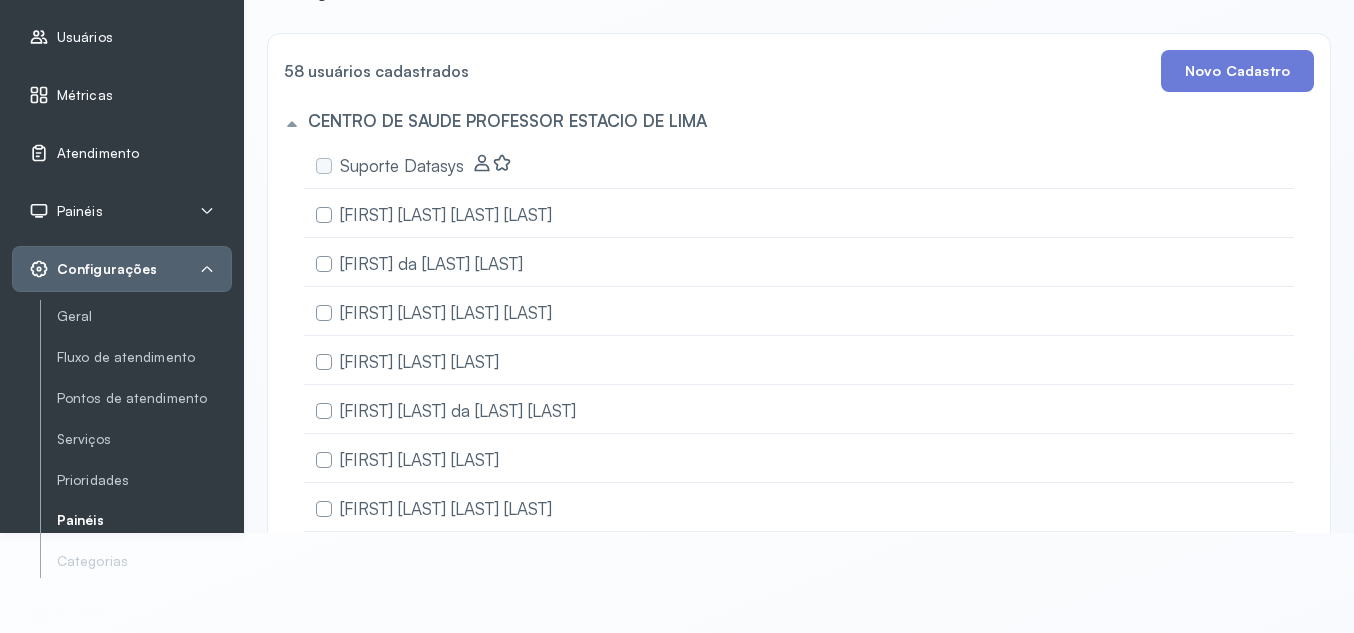 click on "Painéis" at bounding box center [144, 520] 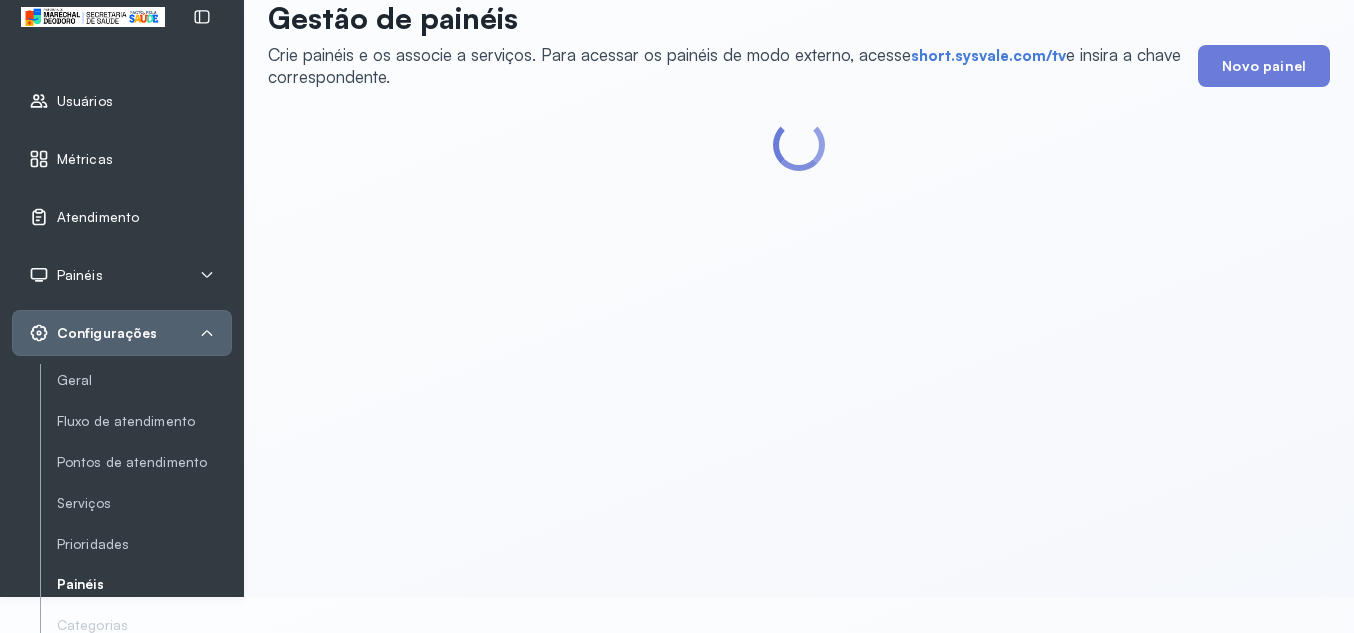 scroll, scrollTop: 0, scrollLeft: 0, axis: both 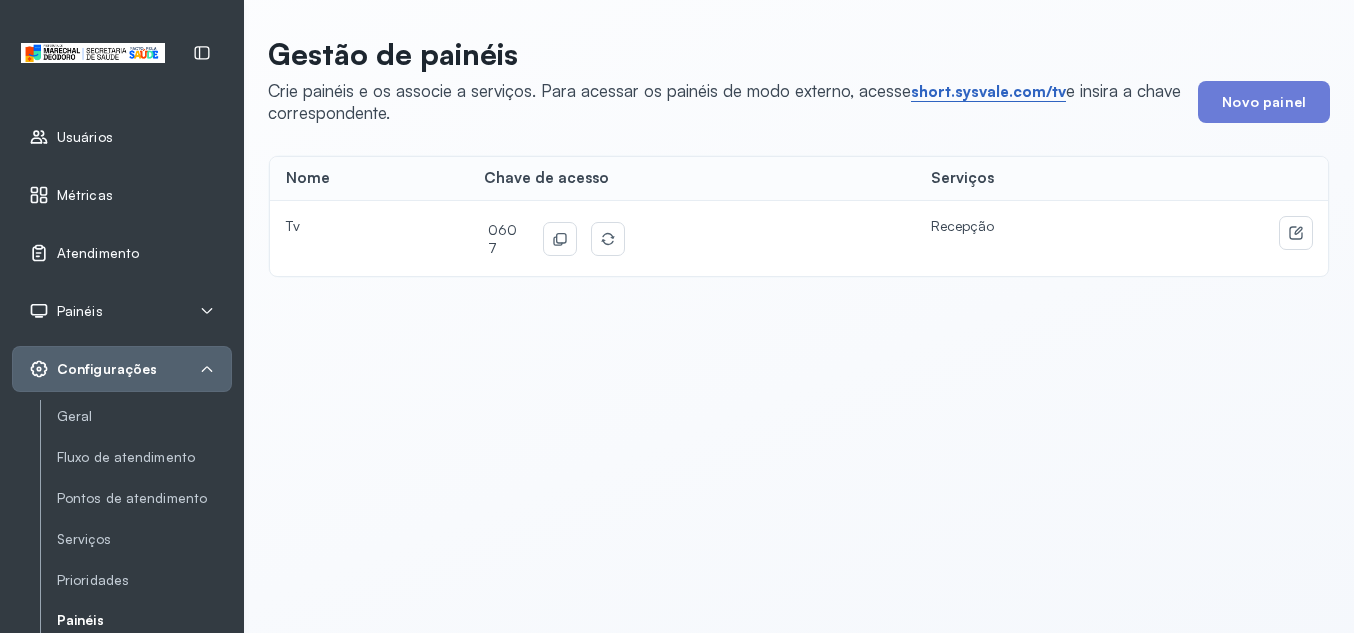 click on "short.sysvale.com/tv" at bounding box center [988, 92] 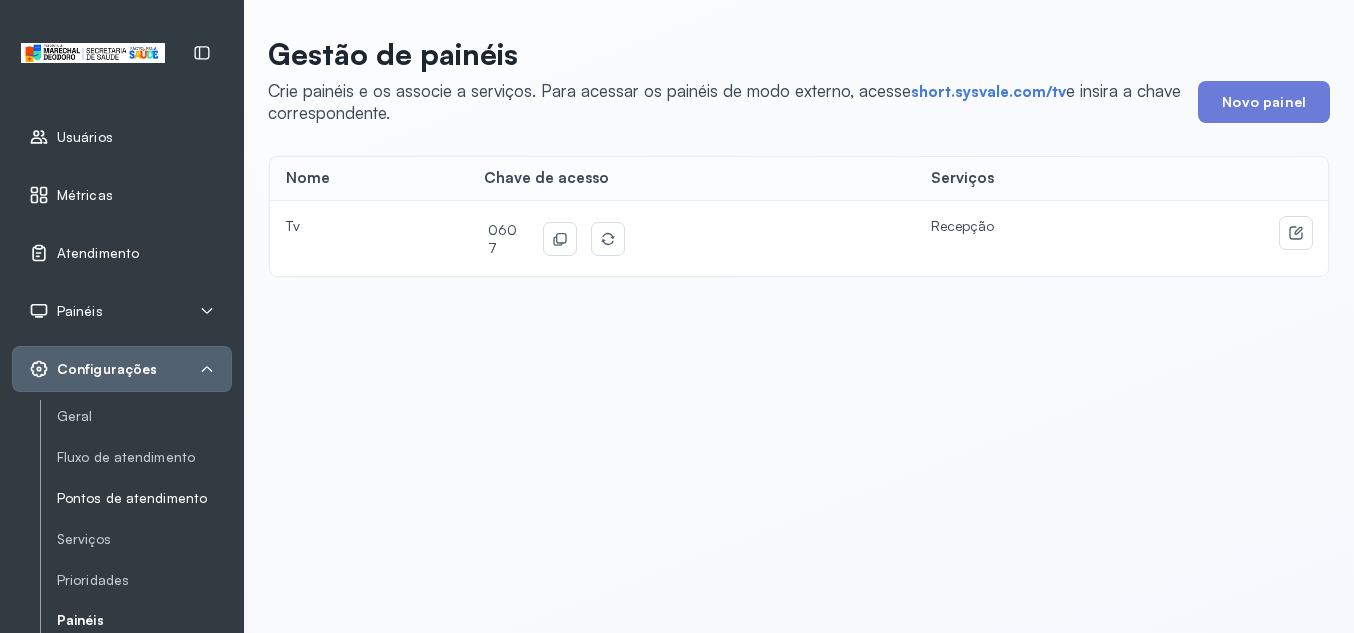 scroll, scrollTop: 174, scrollLeft: 0, axis: vertical 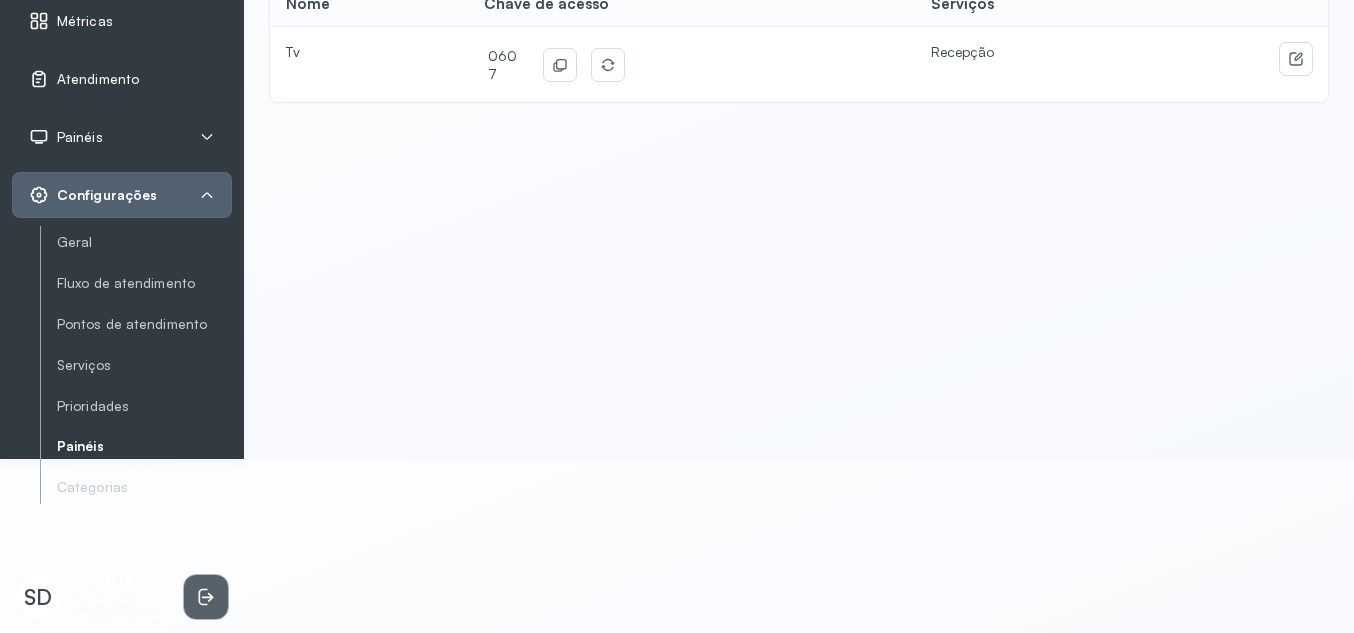 click 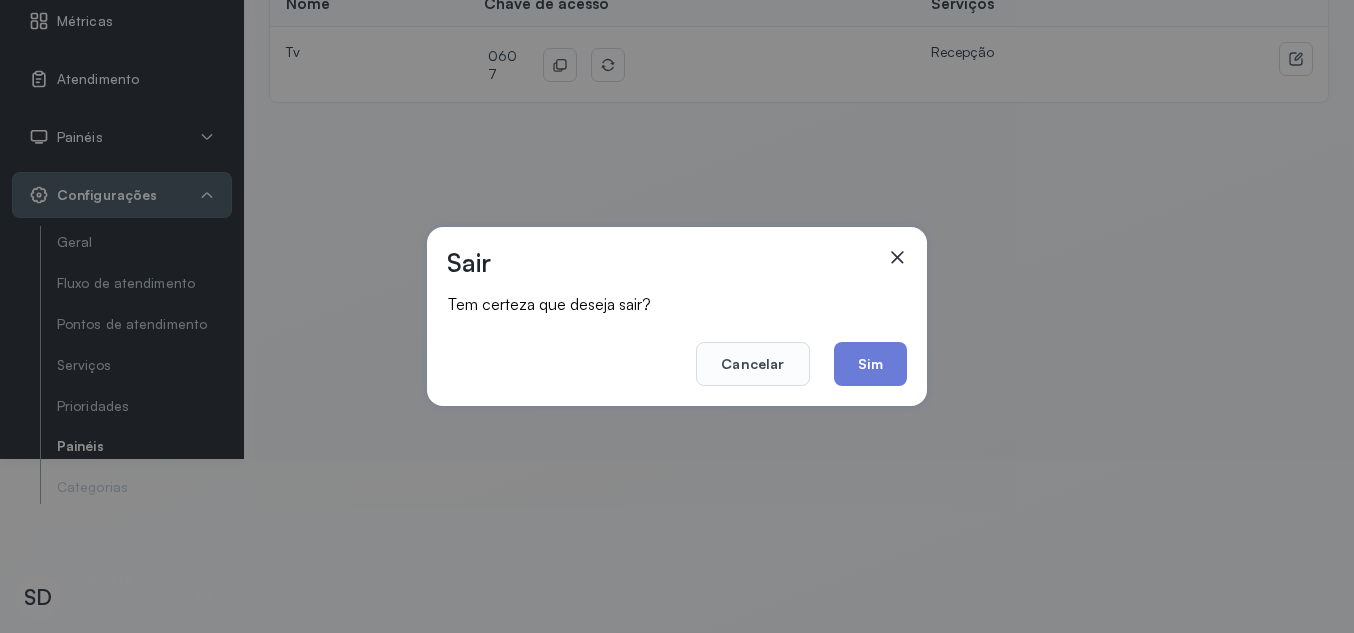 click on "Sim" 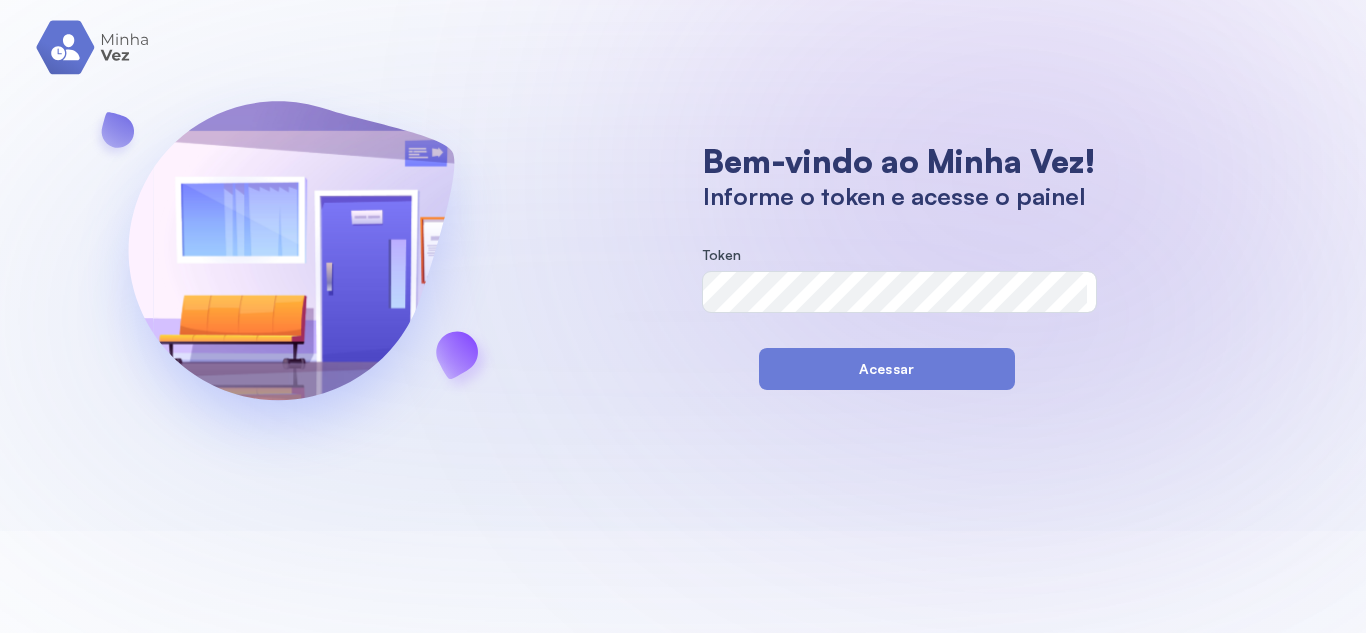 scroll, scrollTop: 0, scrollLeft: 0, axis: both 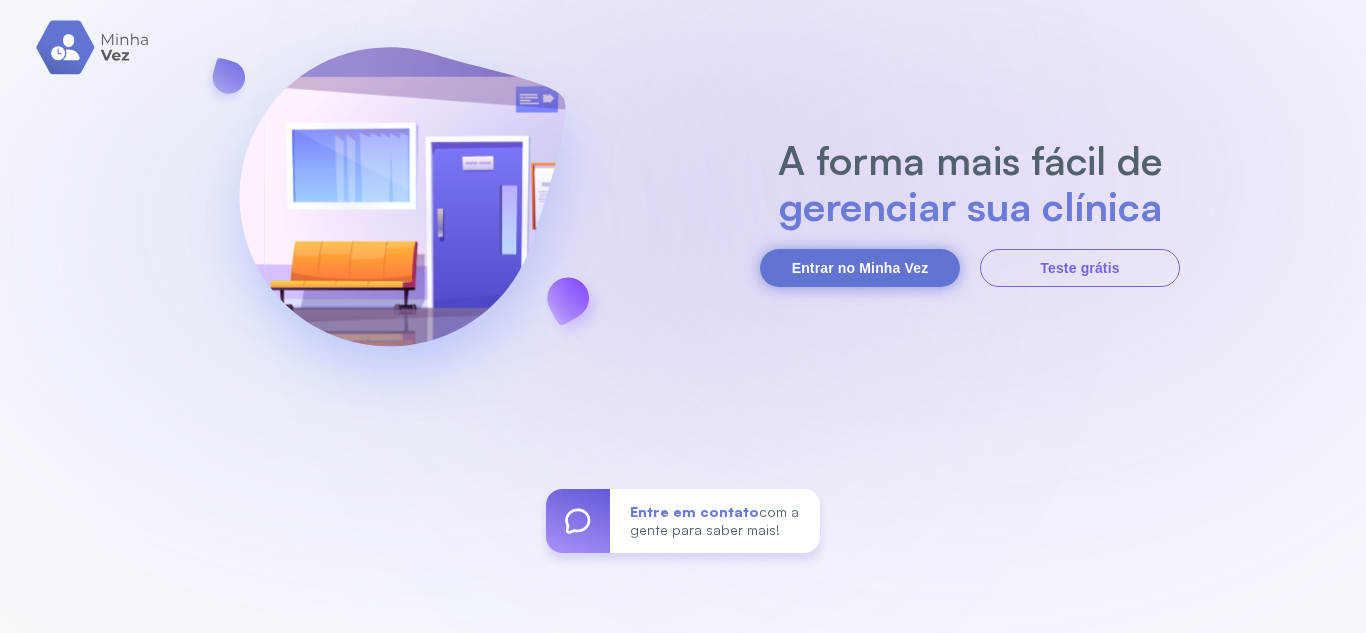 click on "Entrar no Minha Vez" at bounding box center (860, 268) 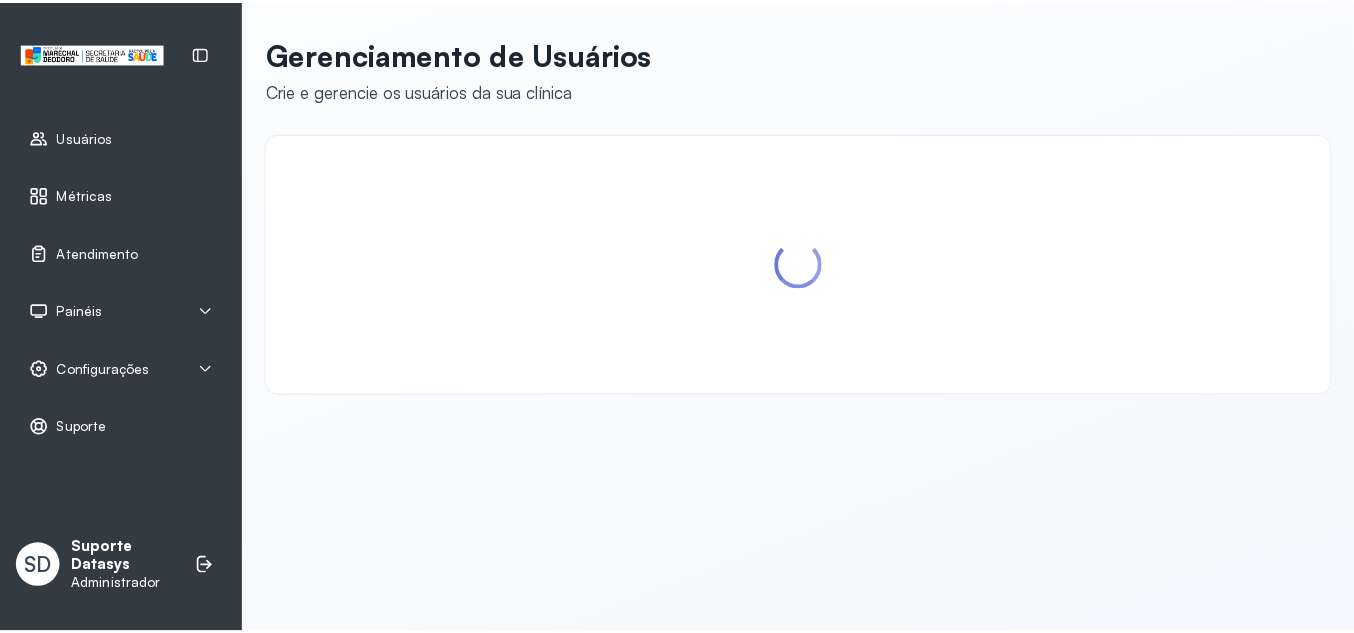 scroll, scrollTop: 0, scrollLeft: 0, axis: both 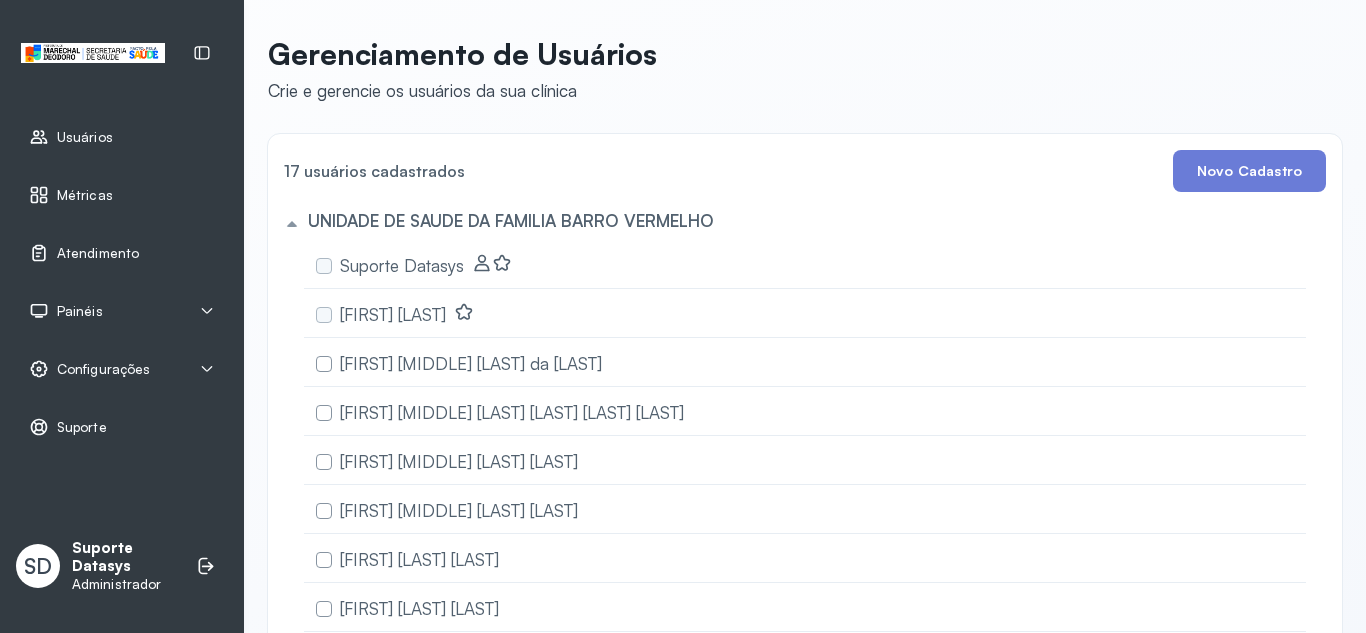 click on "Painéis" at bounding box center [122, 311] 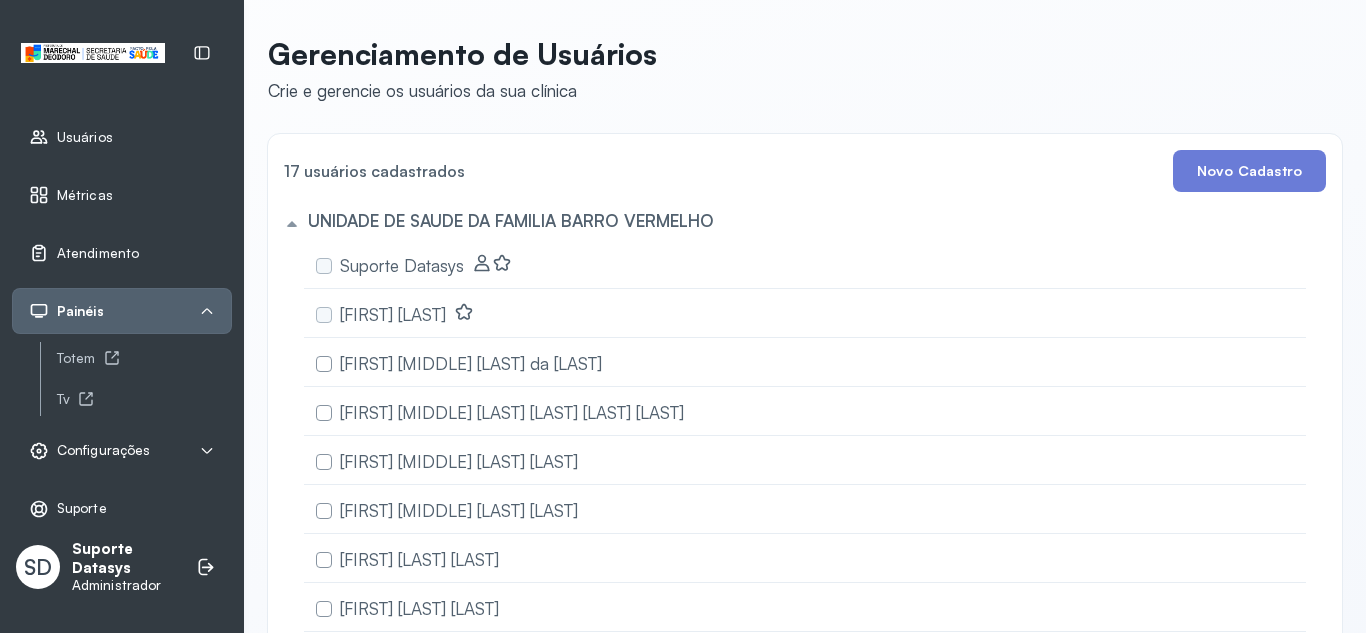 click on "Configurações" at bounding box center (122, 451) 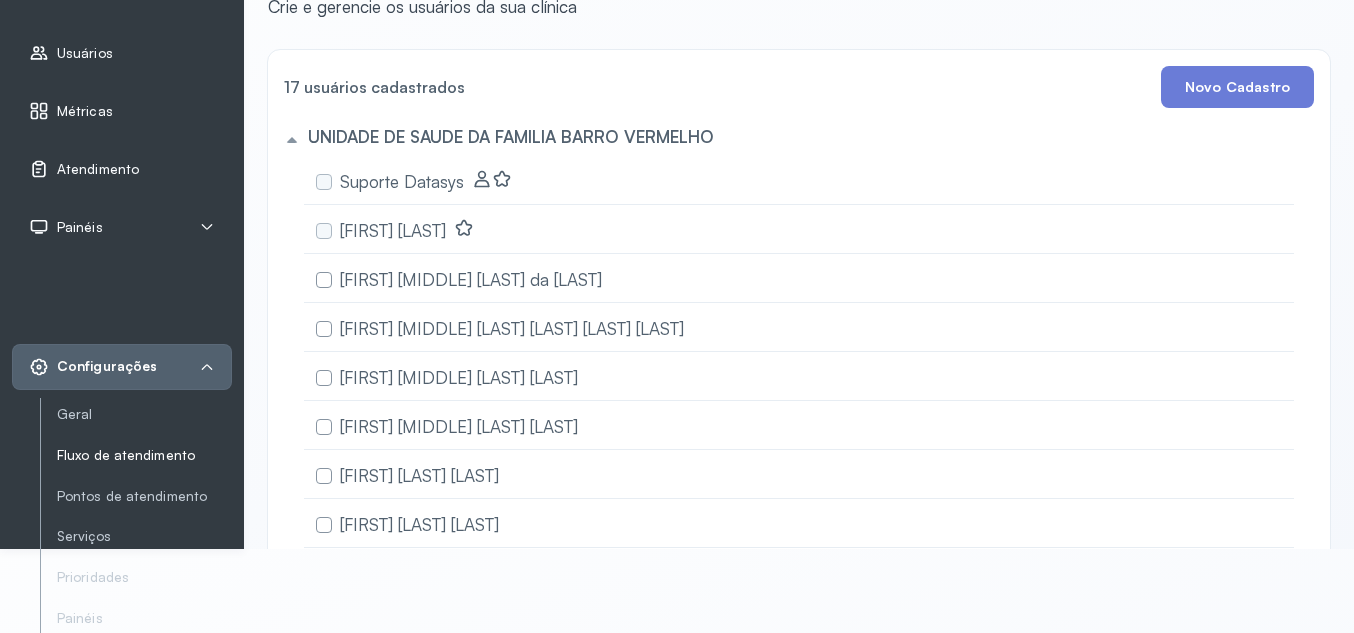 scroll, scrollTop: 174, scrollLeft: 0, axis: vertical 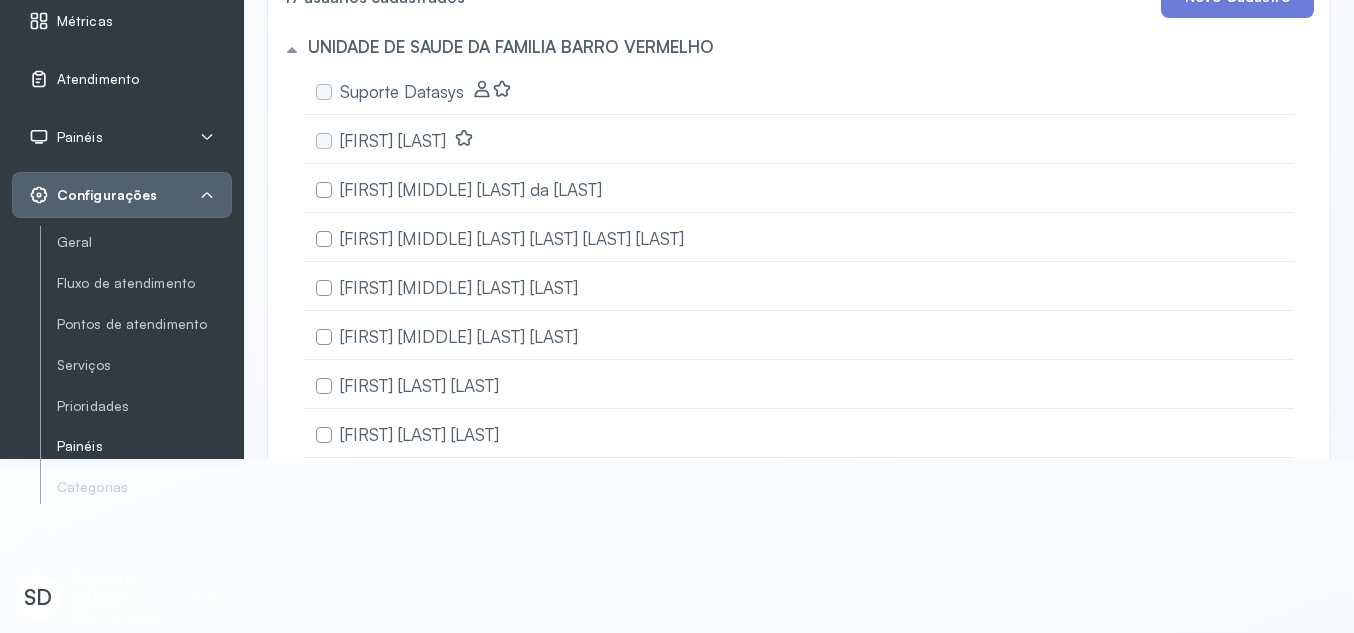 click on "Painéis" at bounding box center [144, 446] 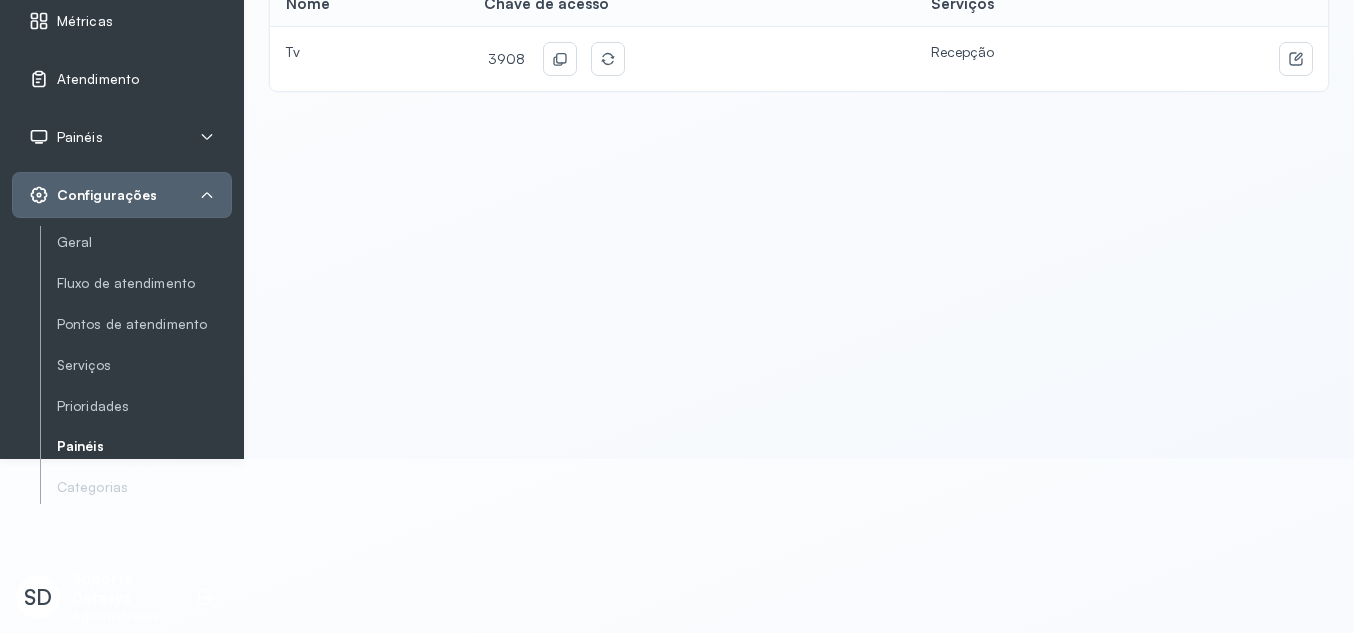 scroll, scrollTop: 0, scrollLeft: 0, axis: both 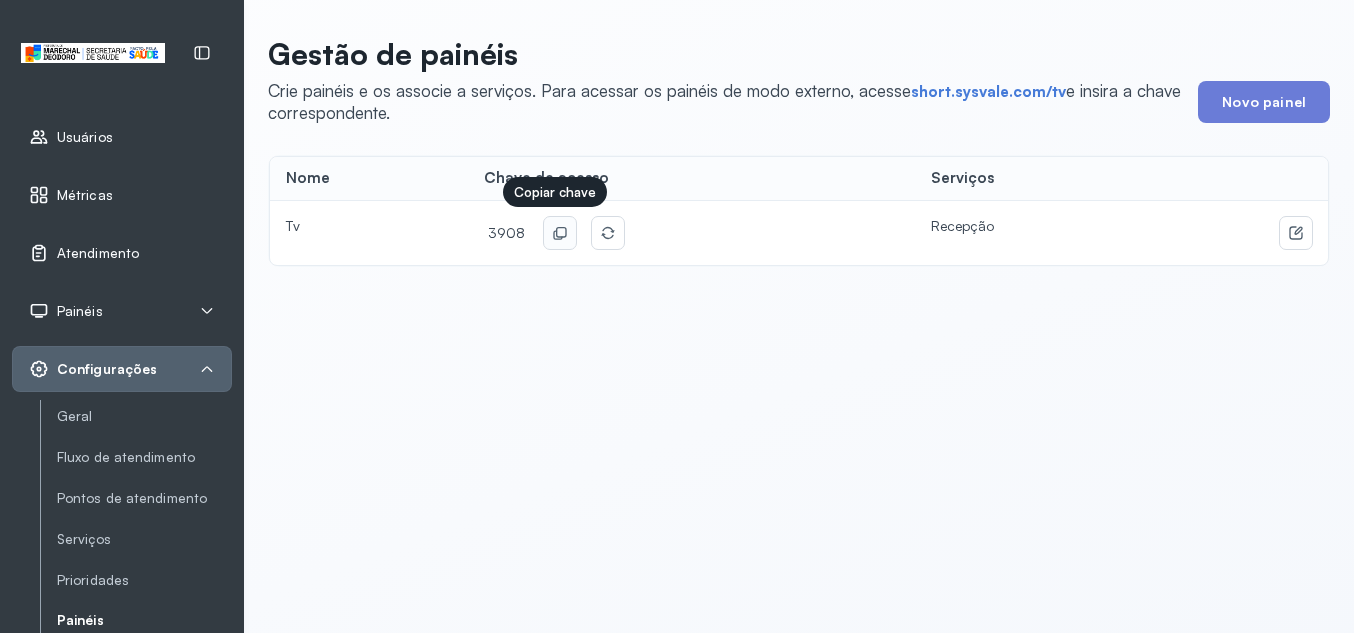 click 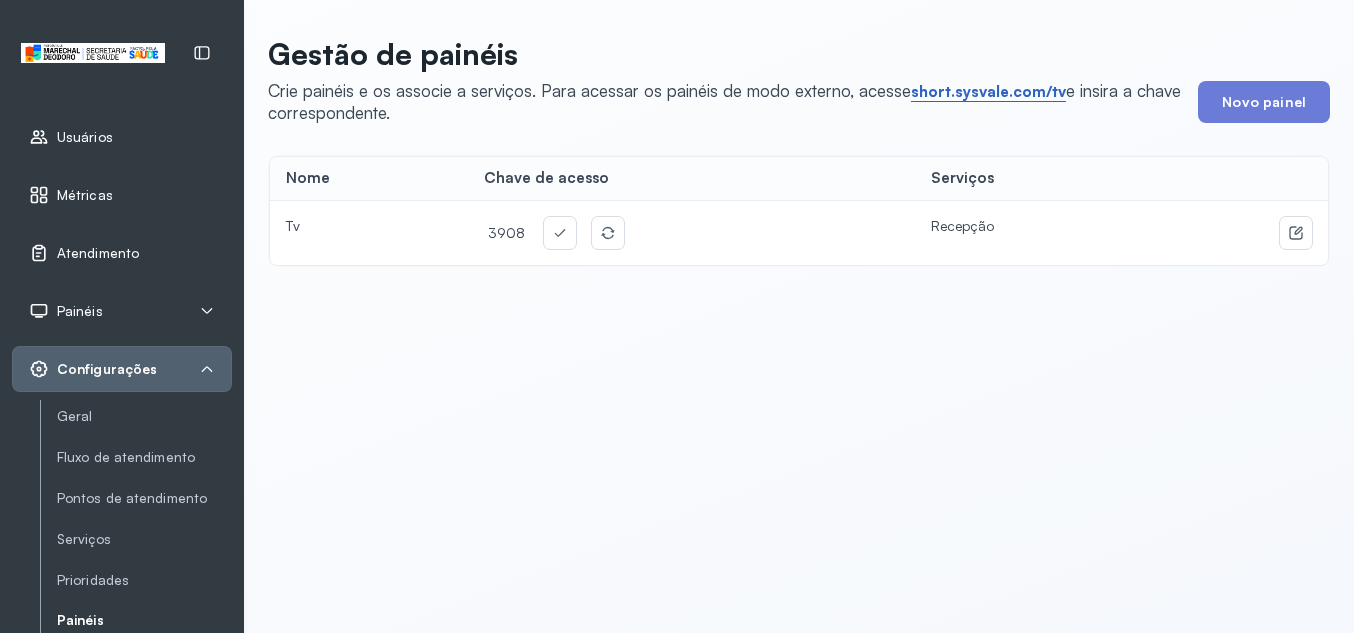 click on "short.sysvale.com/tv" at bounding box center [988, 92] 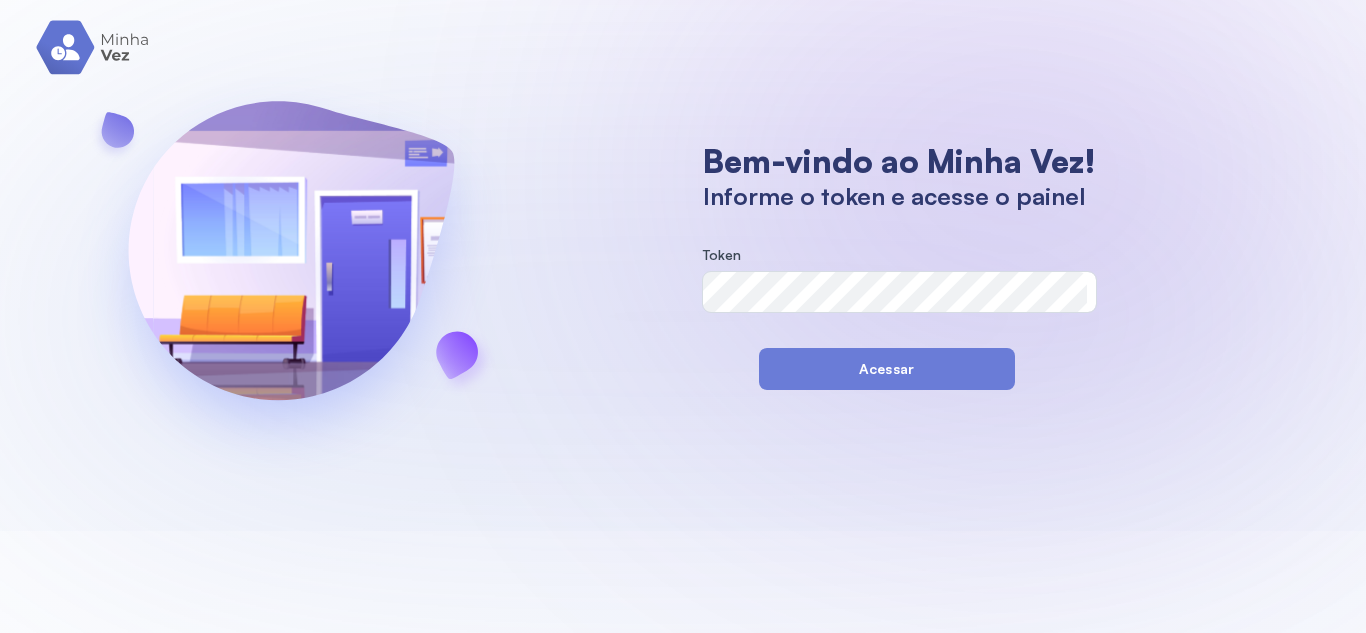 scroll, scrollTop: 0, scrollLeft: 0, axis: both 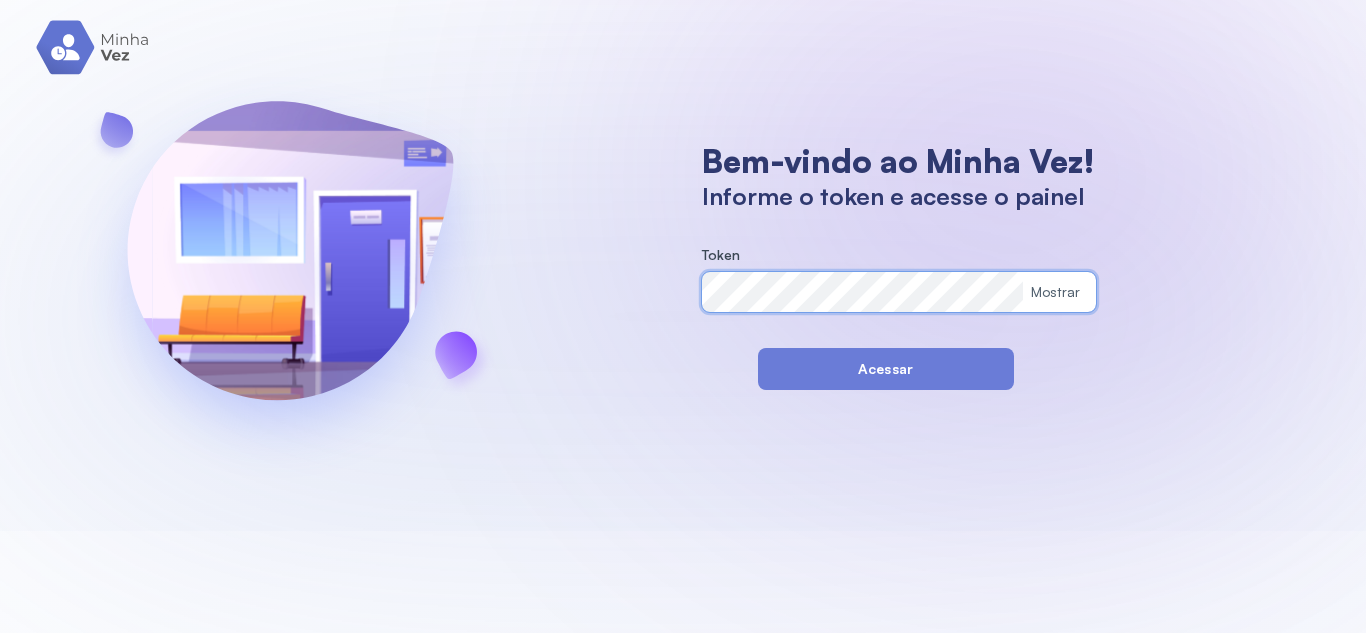 click on "Acessar" at bounding box center (886, 369) 